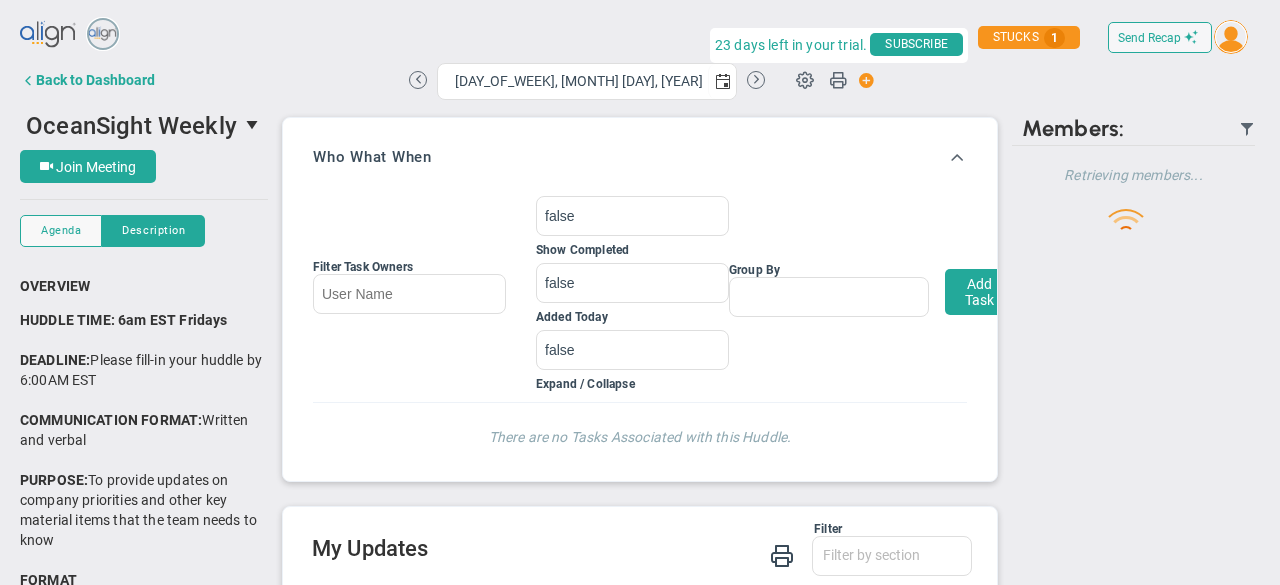 scroll, scrollTop: 0, scrollLeft: 0, axis: both 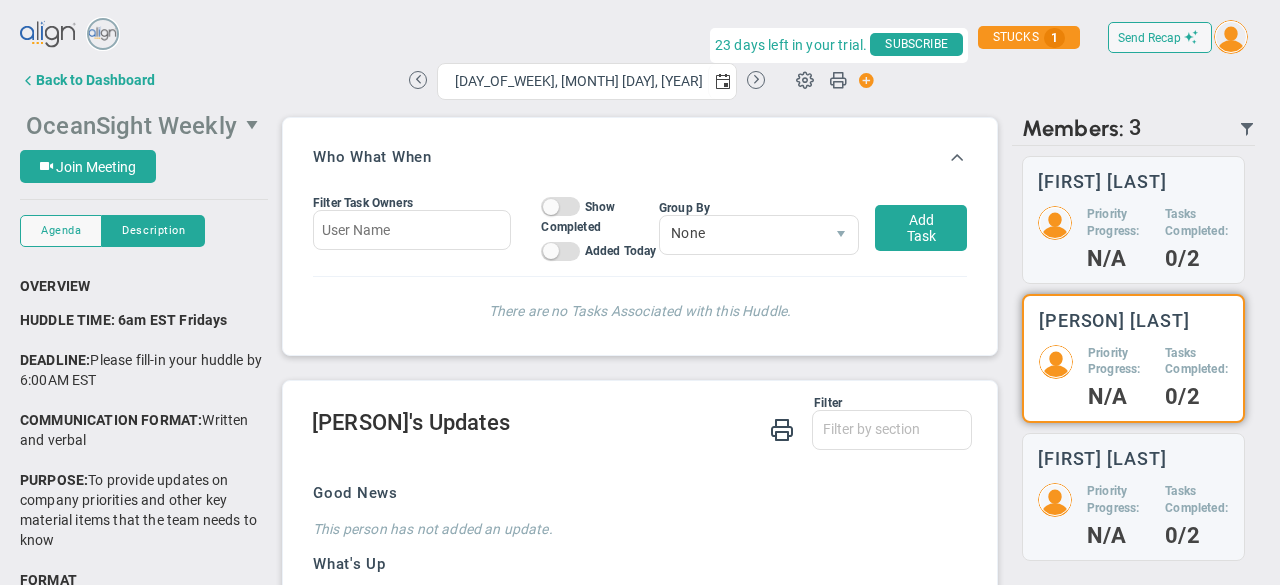 click on "OceanSight Weekly" at bounding box center [131, 126] 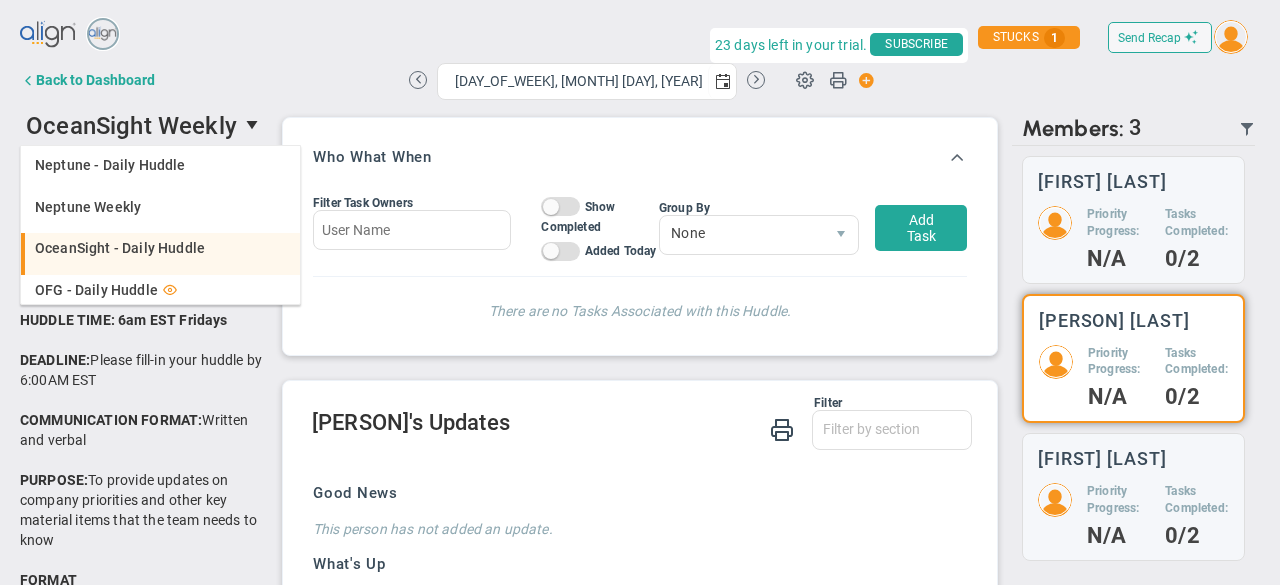 click on "OceanSight - Daily Huddle" at bounding box center (120, 248) 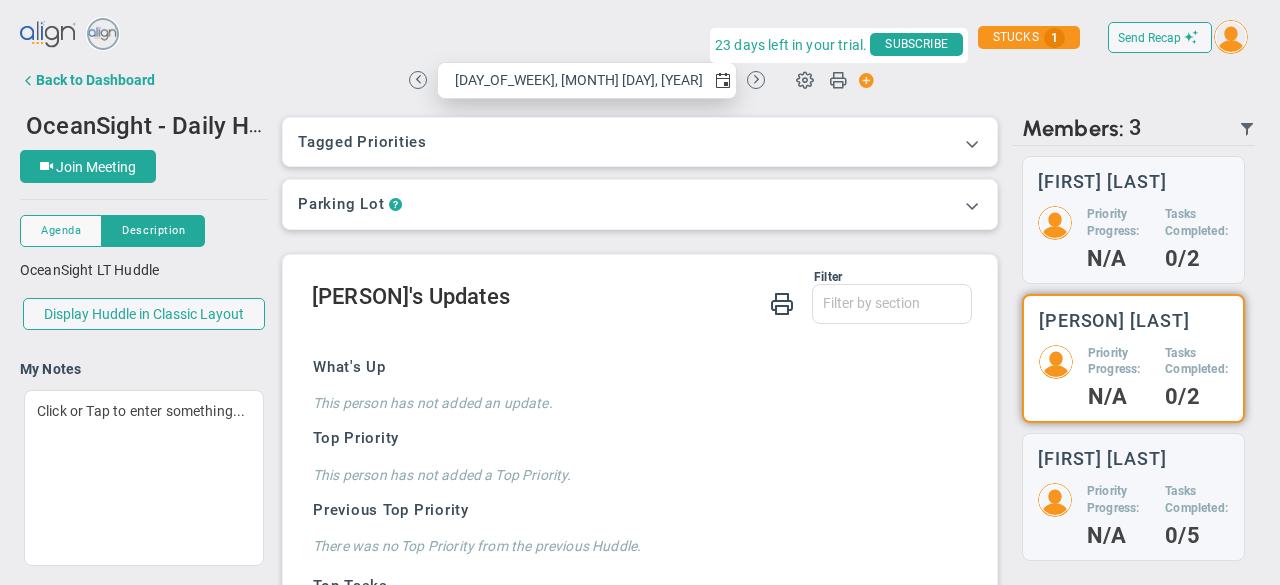 click at bounding box center (723, 81) 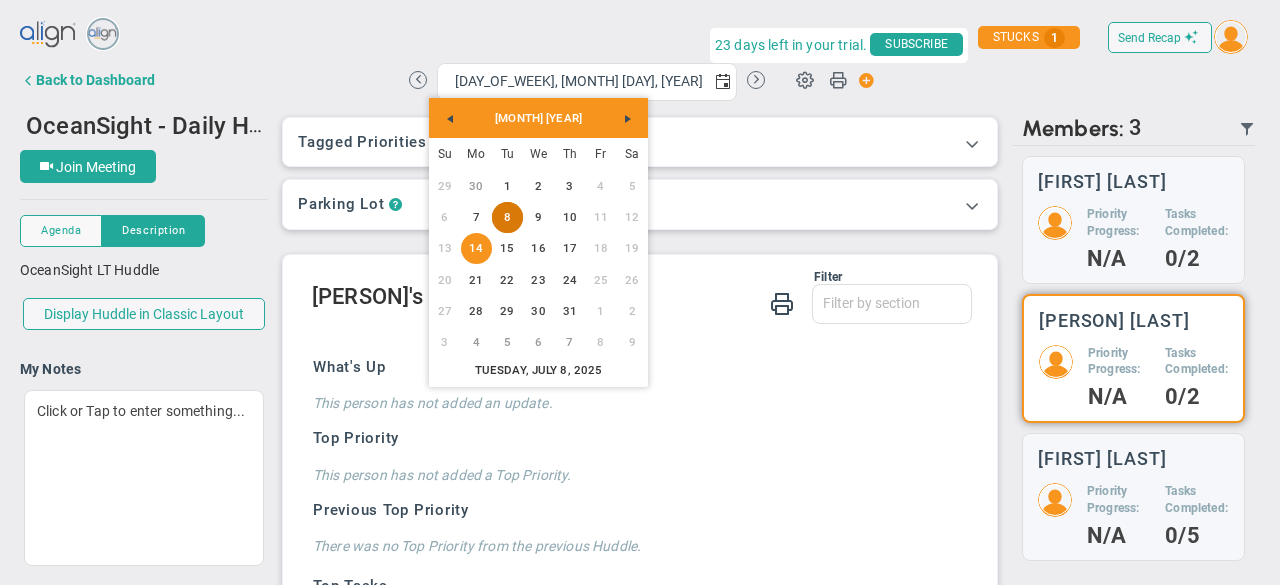 click on "8" at bounding box center (507, 217) 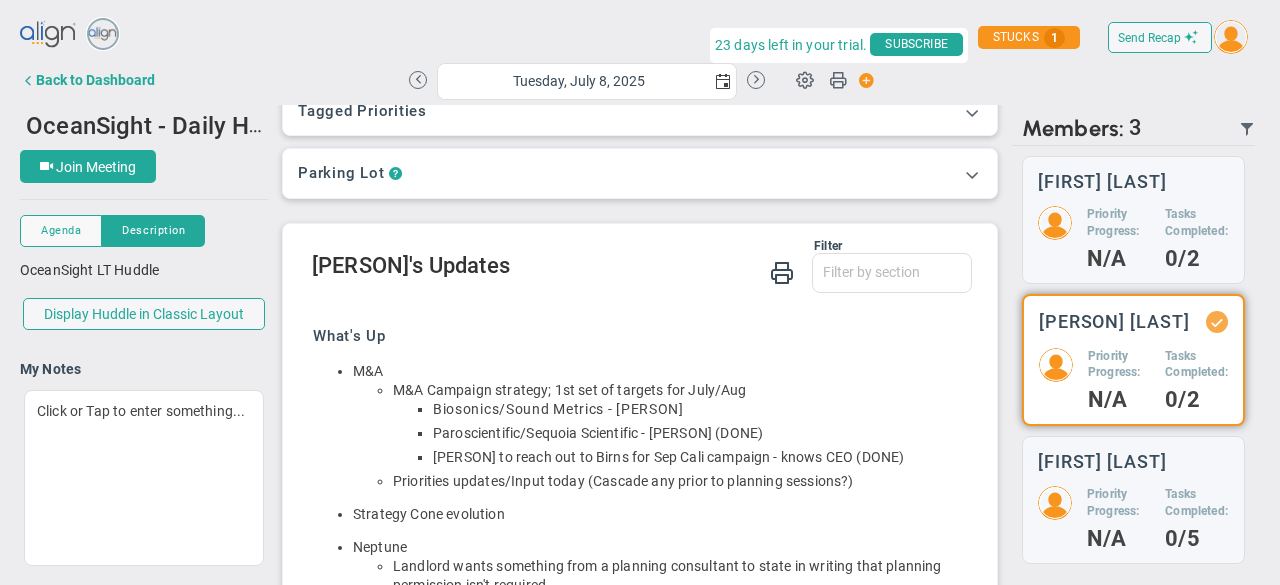 scroll, scrollTop: 0, scrollLeft: 0, axis: both 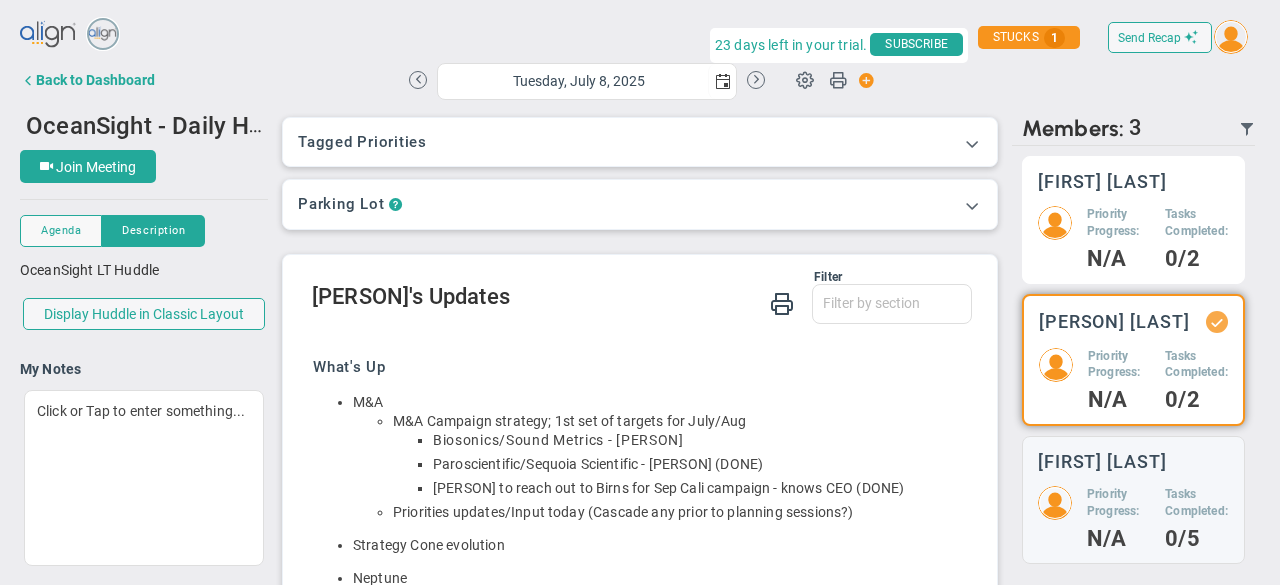 click on "Priority Progress:" at bounding box center (1118, 223) 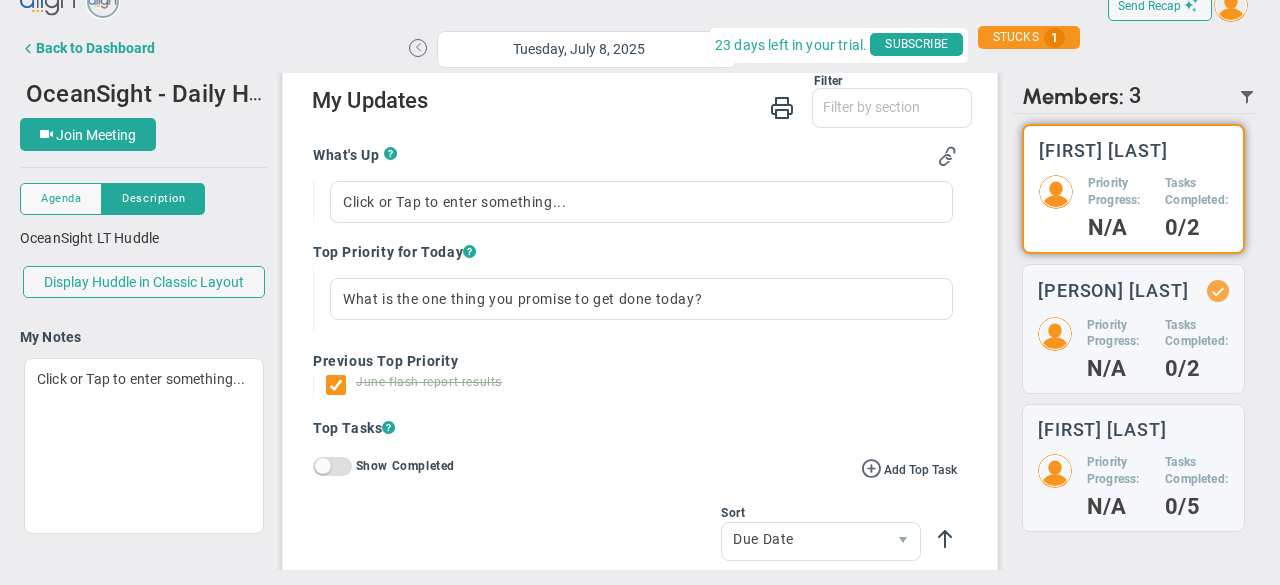 click at bounding box center [418, 48] 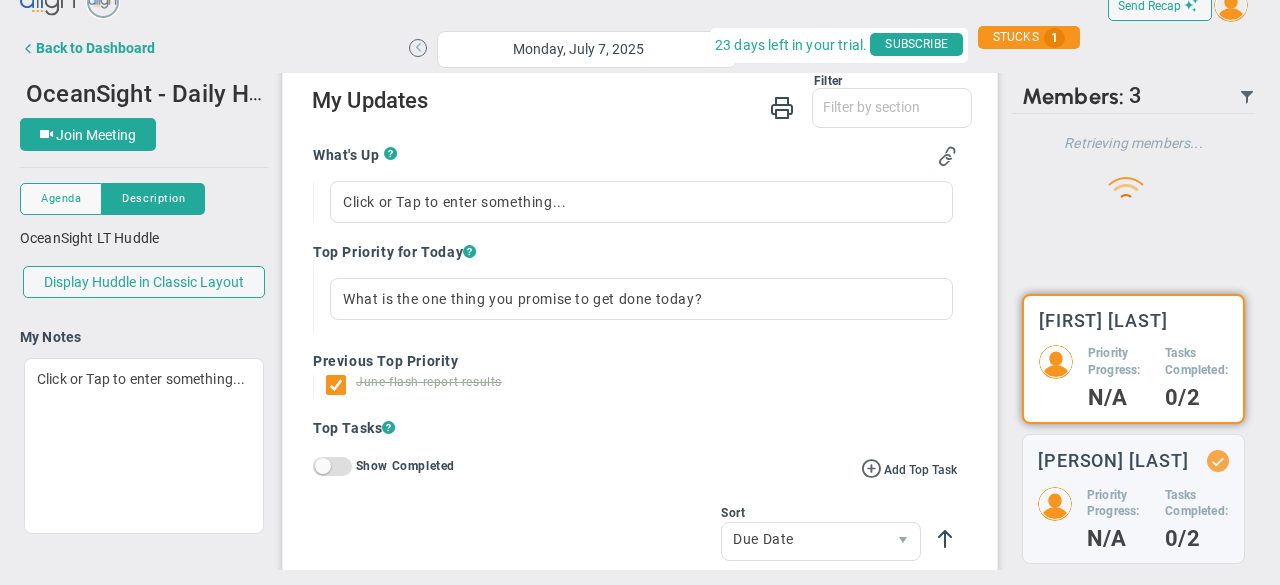 scroll, scrollTop: 0, scrollLeft: 0, axis: both 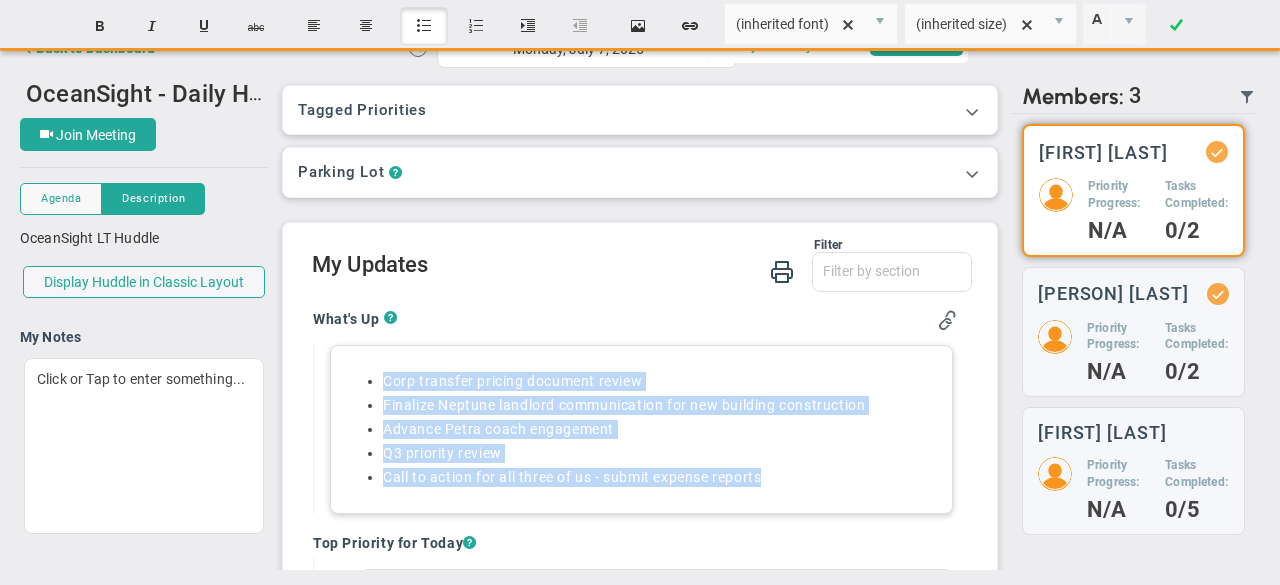 drag, startPoint x: 778, startPoint y: 477, endPoint x: 367, endPoint y: 374, distance: 423.7098 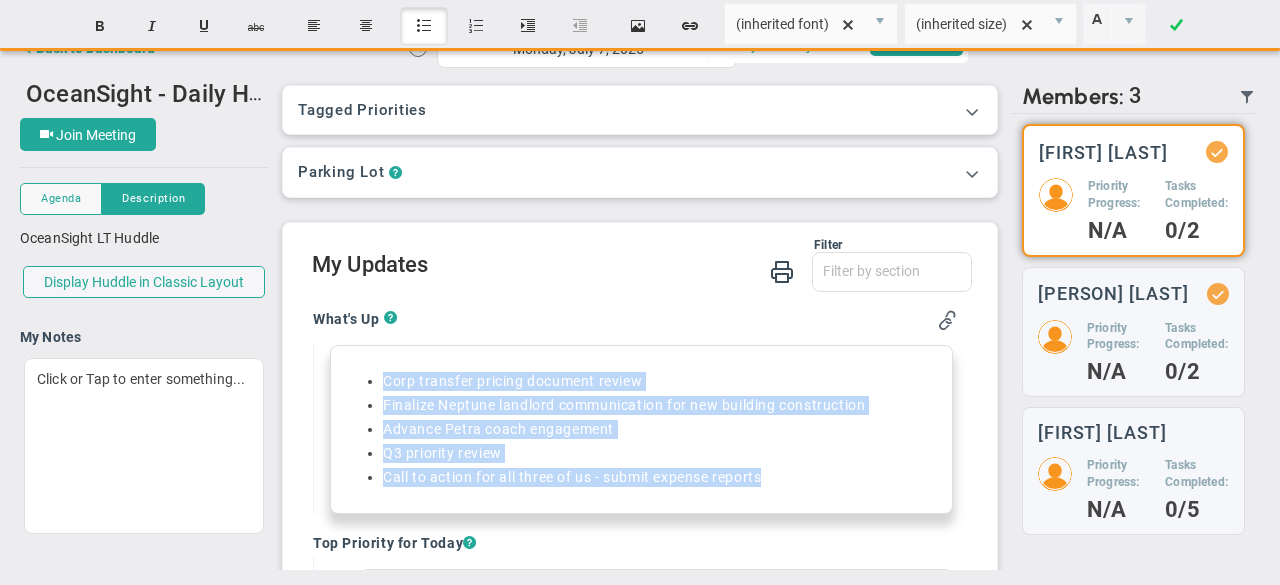 copy on "Corp transfer pricing document review Finalize Neptune landlord communication for new building construction Advance Petra coach engagement Q3 priority review Call to action for all three of us - submit expense reports" 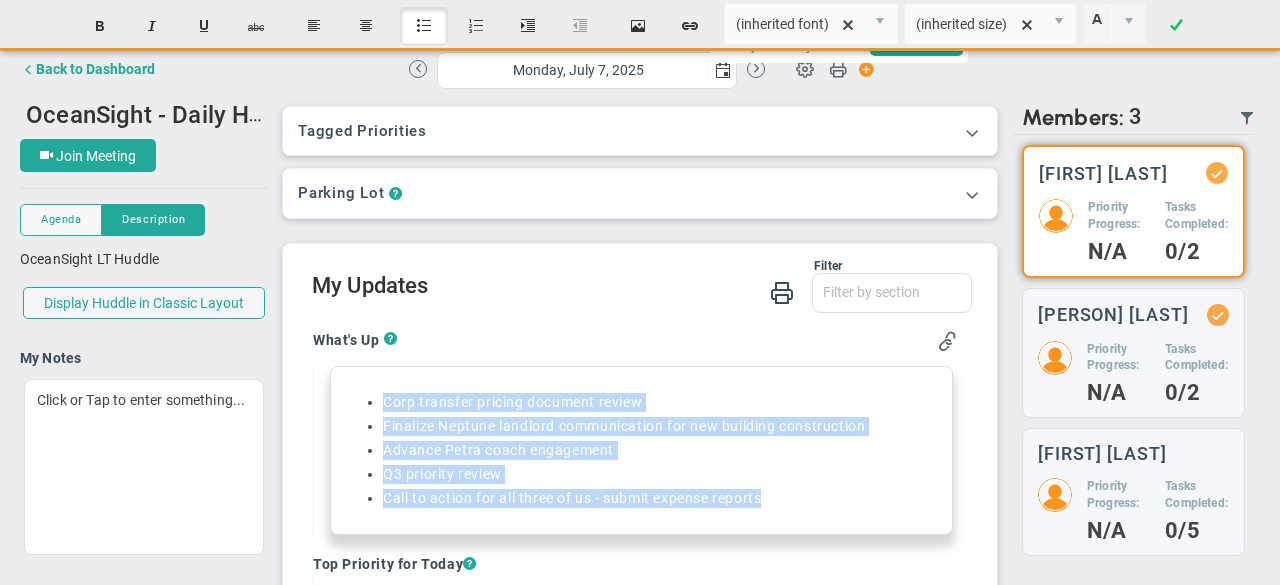 scroll, scrollTop: 0, scrollLeft: 0, axis: both 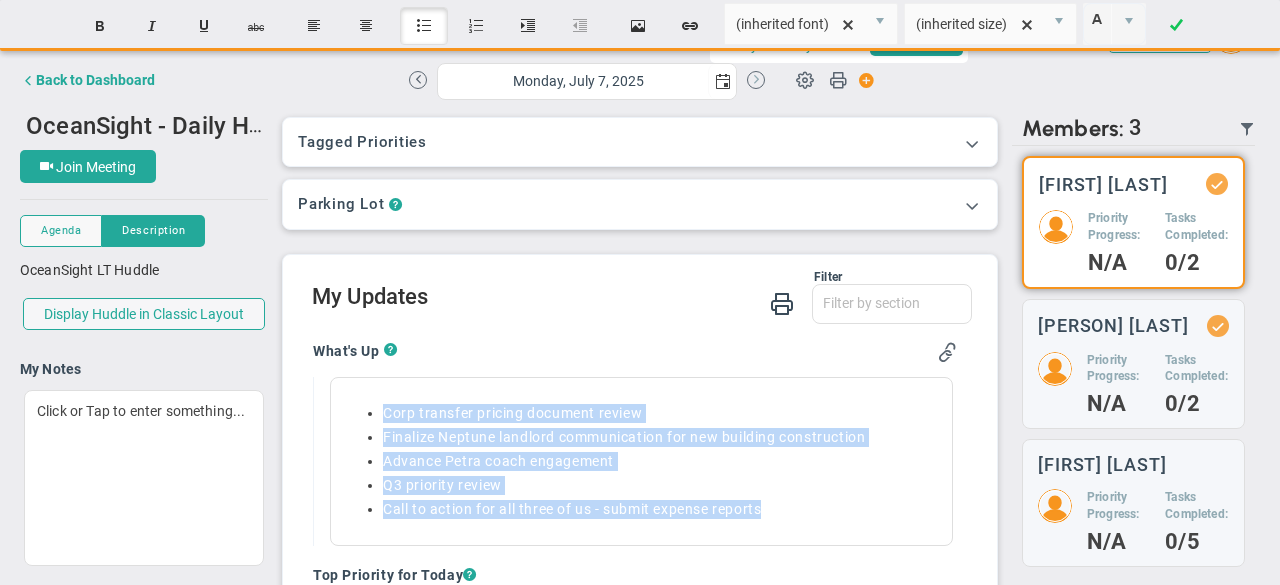 click at bounding box center (756, 80) 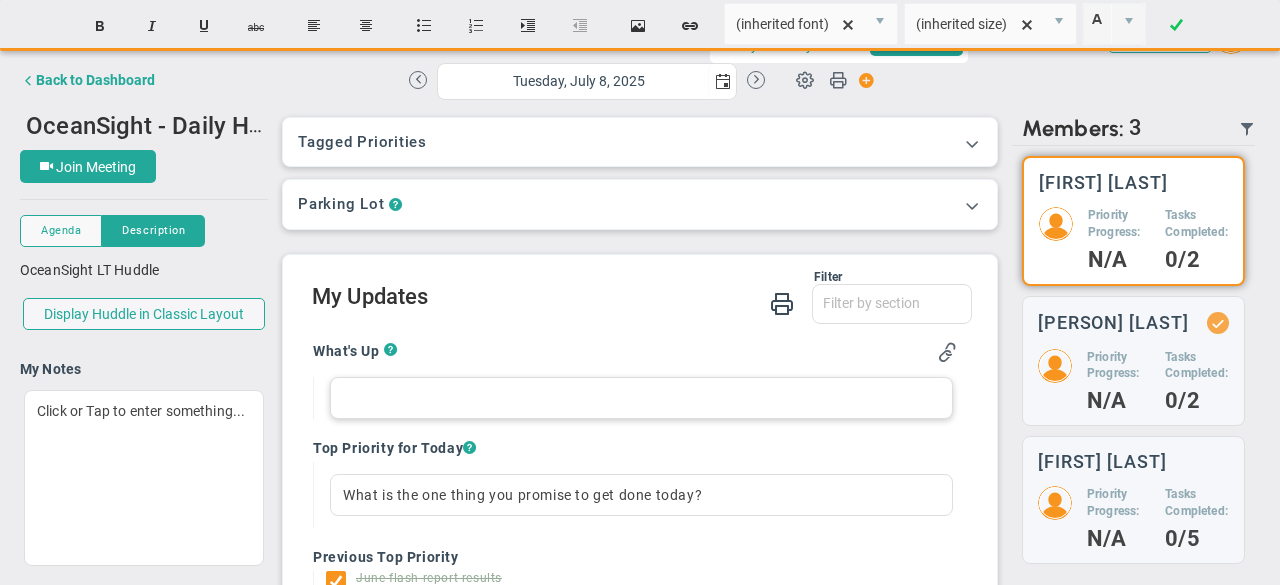 click at bounding box center [641, 398] 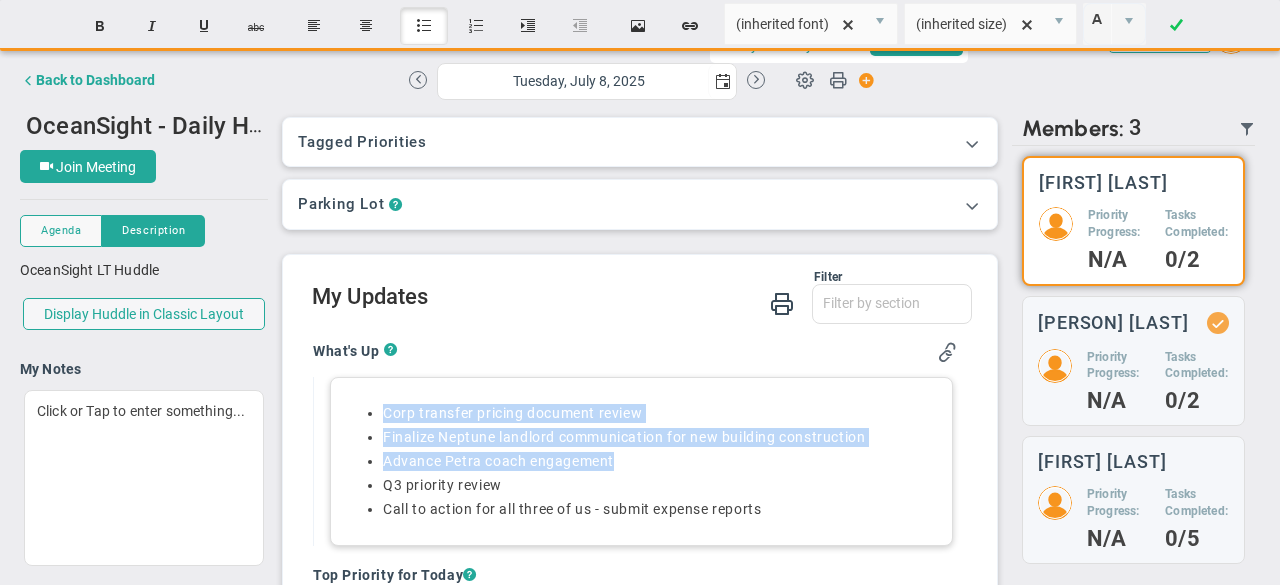 drag, startPoint x: 380, startPoint y: 413, endPoint x: 614, endPoint y: 449, distance: 236.75304 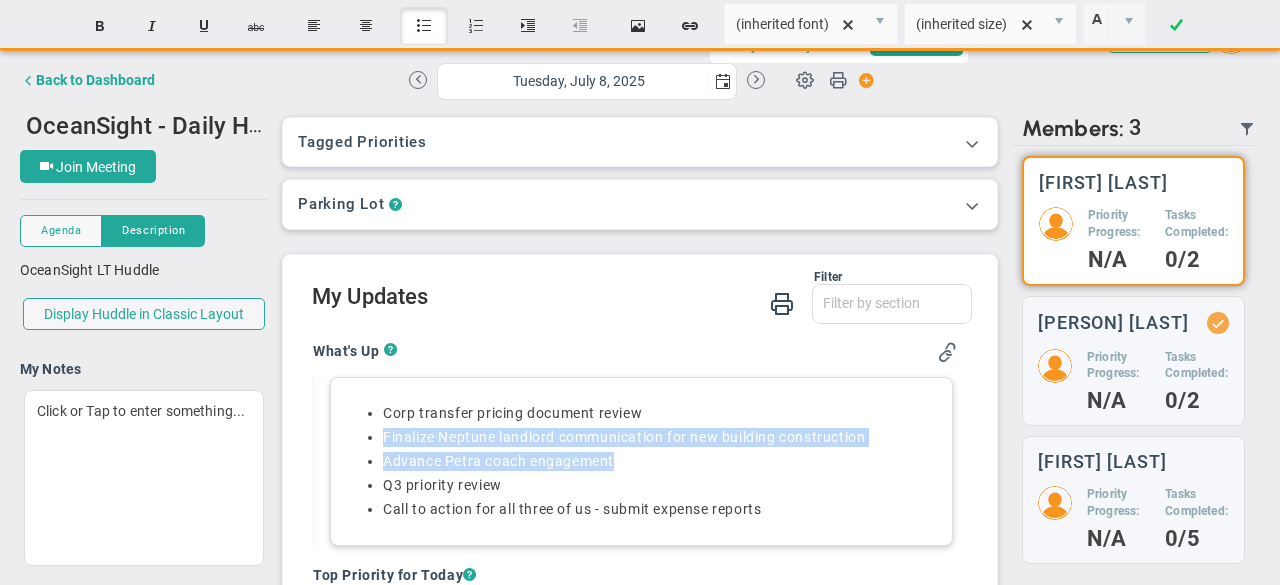 drag, startPoint x: 652, startPoint y: 467, endPoint x: 377, endPoint y: 437, distance: 276.63153 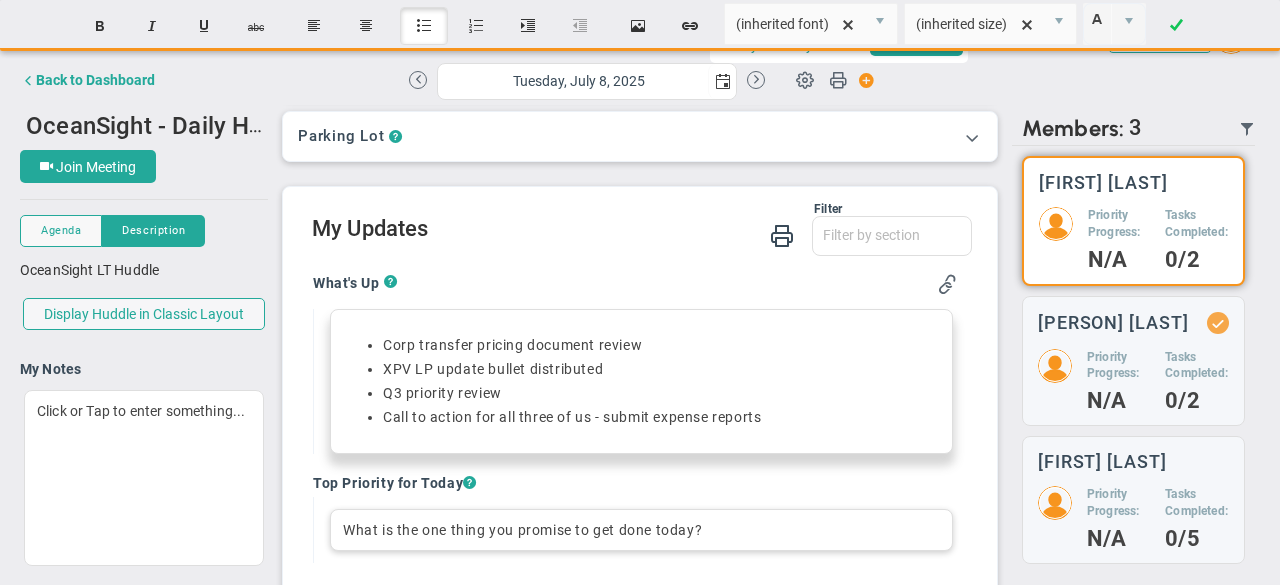 scroll, scrollTop: 100, scrollLeft: 0, axis: vertical 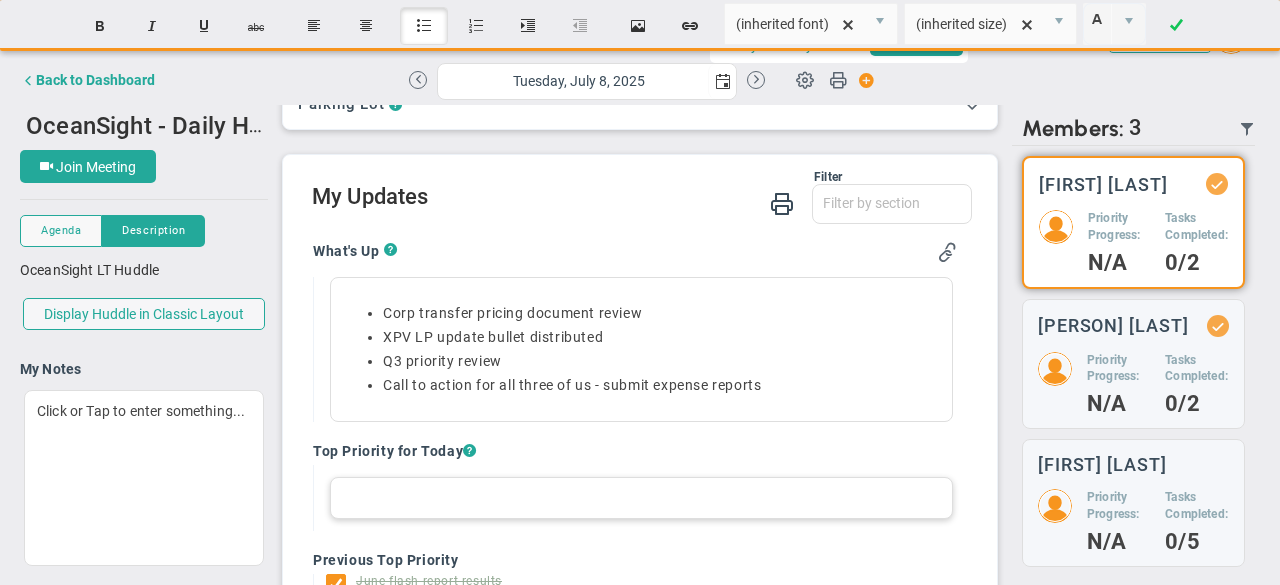 click at bounding box center (641, 498) 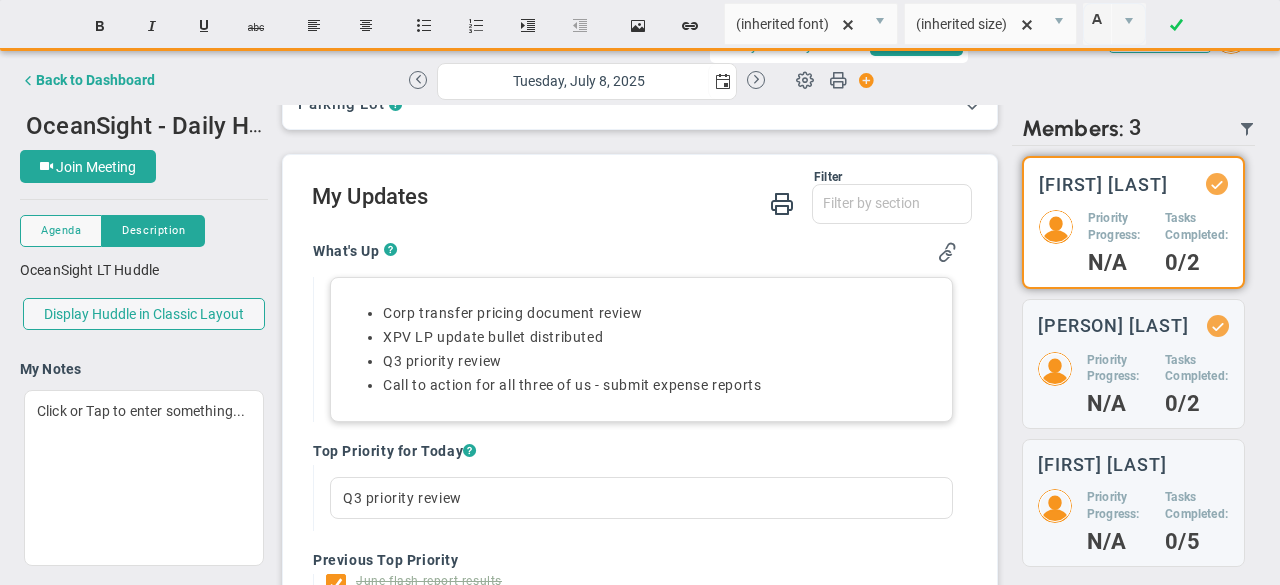 scroll, scrollTop: 0, scrollLeft: 0, axis: both 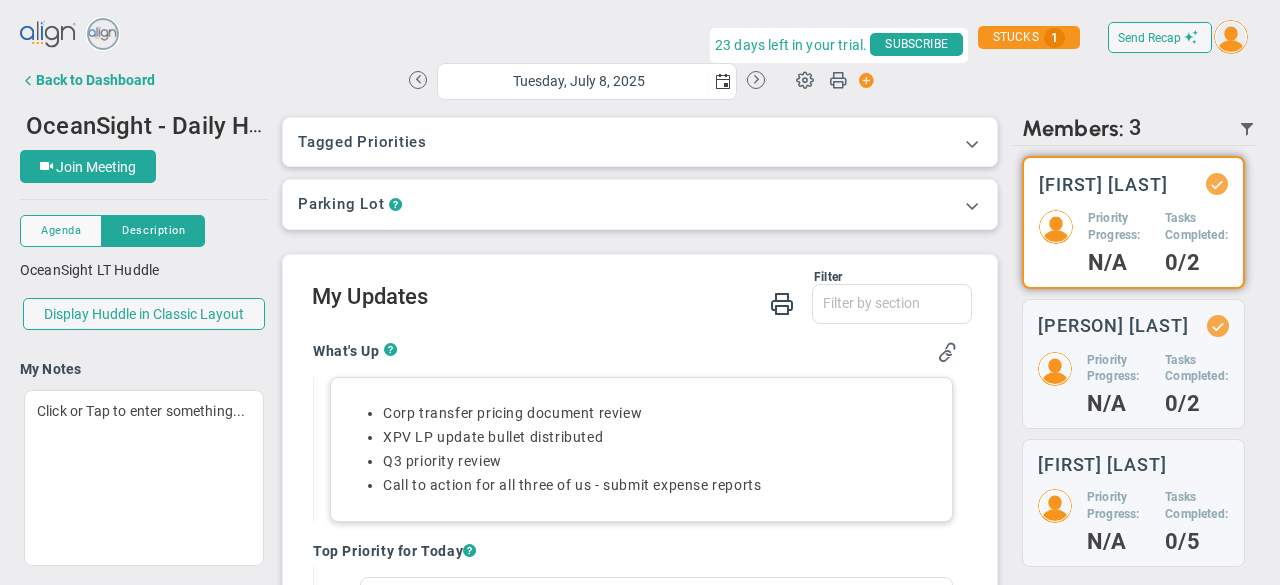 drag, startPoint x: 796, startPoint y: 383, endPoint x: 357, endPoint y: 376, distance: 439.05582 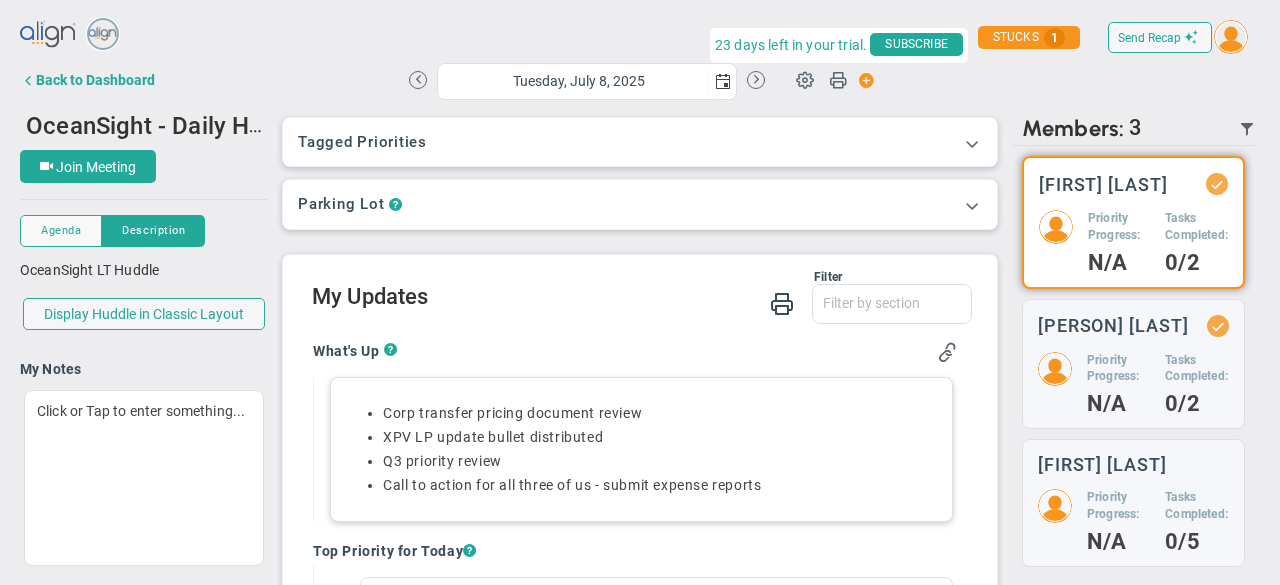 click on "Corp transfer pricing document review XPV LP update bullet distributed Q3 priority review Call to action for all three of us - submit expense reports" at bounding box center [641, 449] 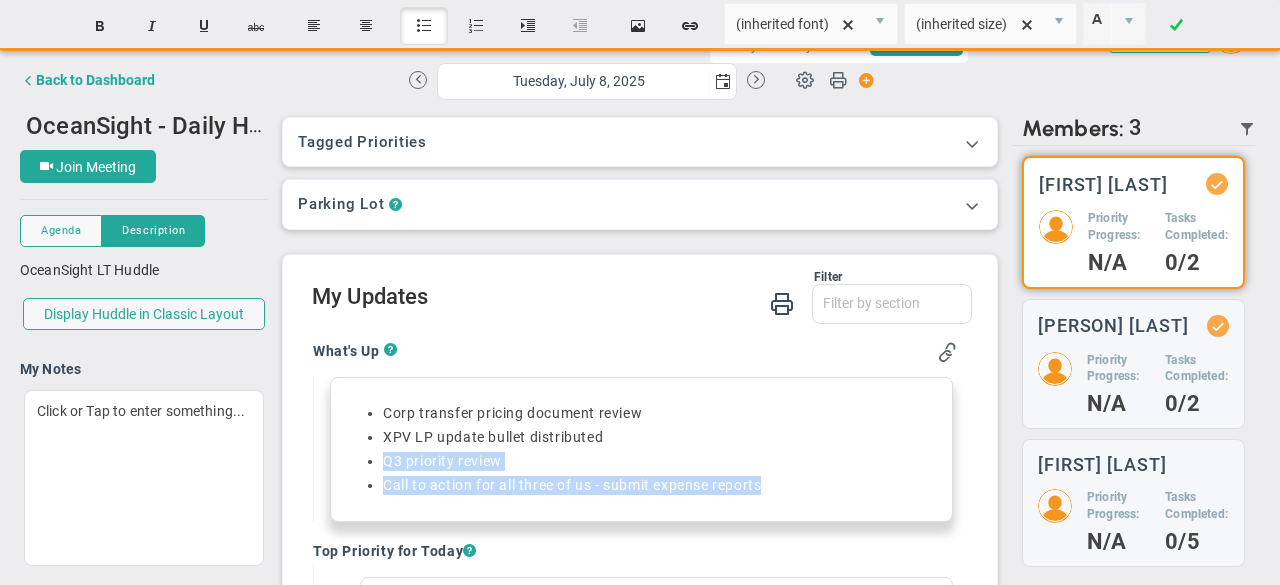 drag, startPoint x: 779, startPoint y: 493, endPoint x: 308, endPoint y: 457, distance: 472.37378 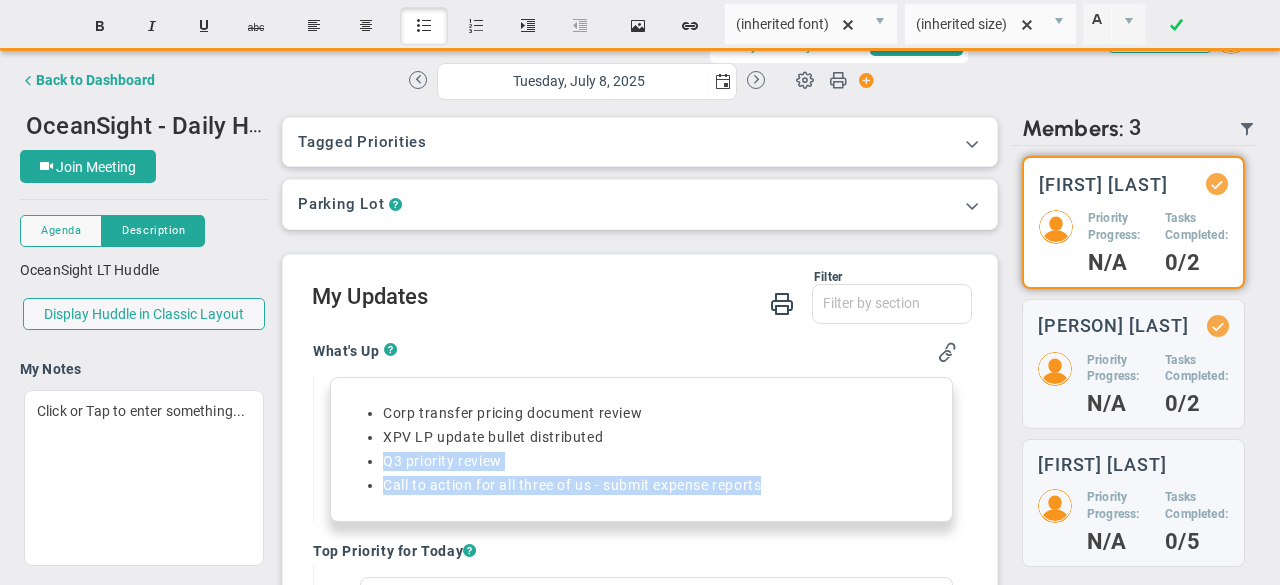 click on "What's Up  ?
Corp transfer pricing document review XPV LP update bullet distributed Q3 priority review Call to action for all three of us - submit expense reports
Top Priority for Today  ?
Q3 priority review
Previous Top Priority
June flash report results
There was no Top Priority from the previous Huddle." at bounding box center (635, 816) 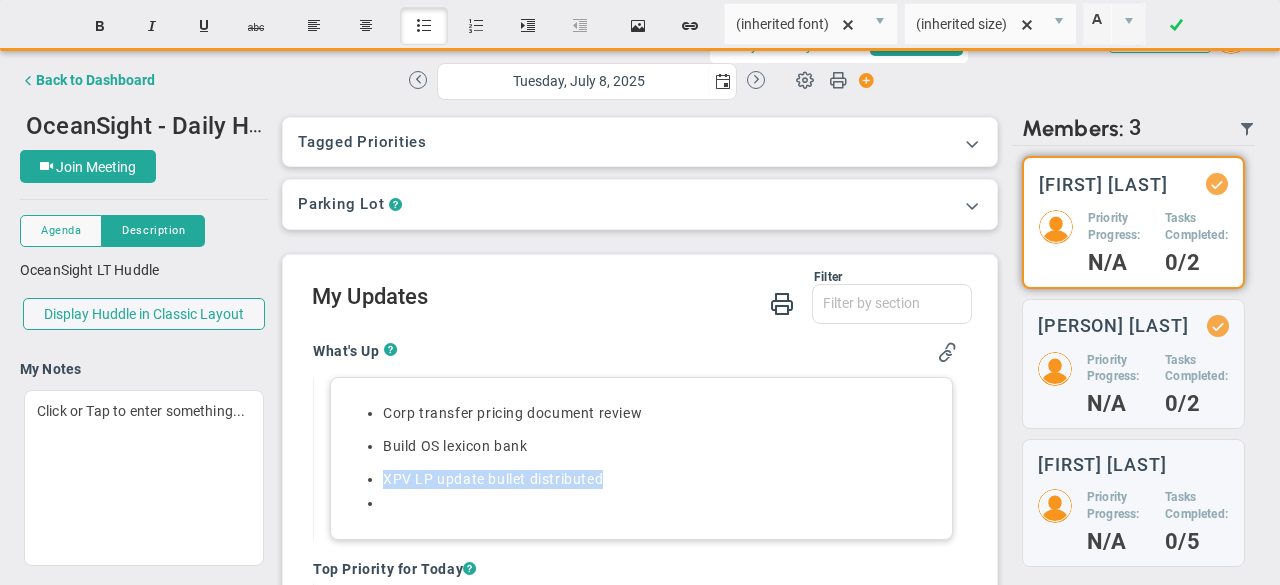 drag, startPoint x: 378, startPoint y: 474, endPoint x: 626, endPoint y: 484, distance: 248.20154 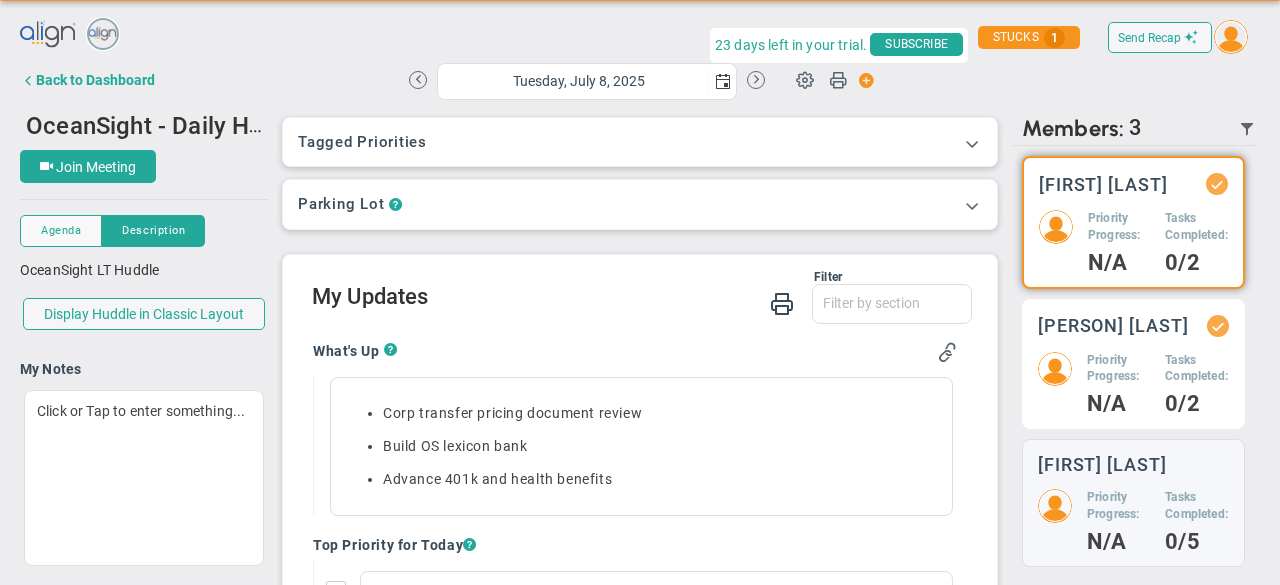 click on "Priority Progress:
N/A" at bounding box center [1119, 241] 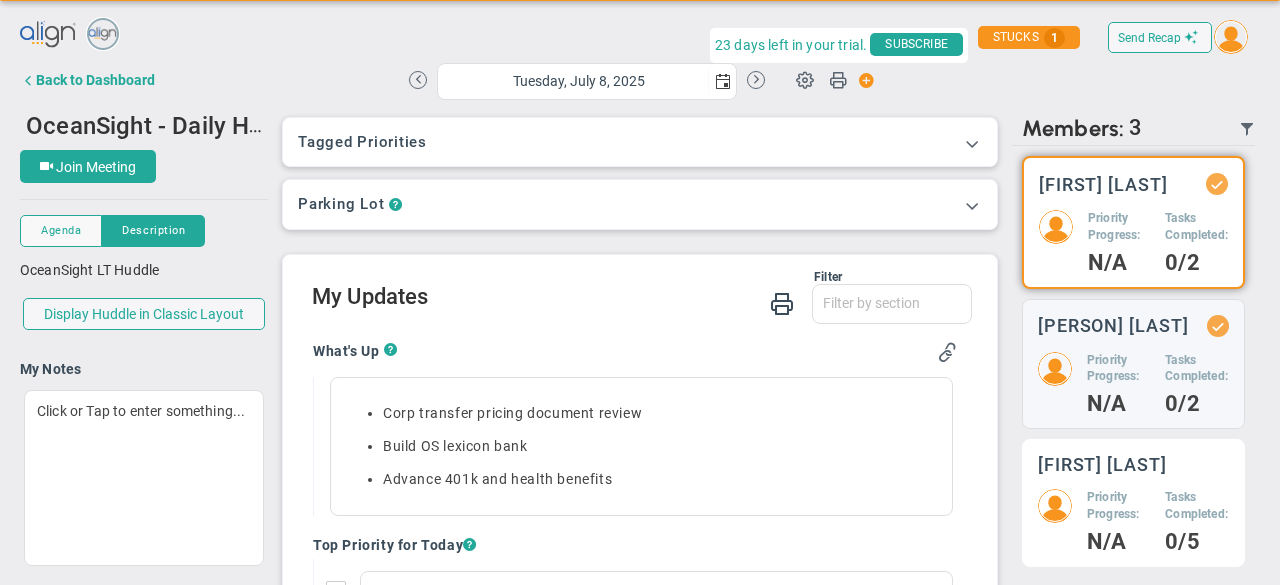 scroll, scrollTop: 164, scrollLeft: 0, axis: vertical 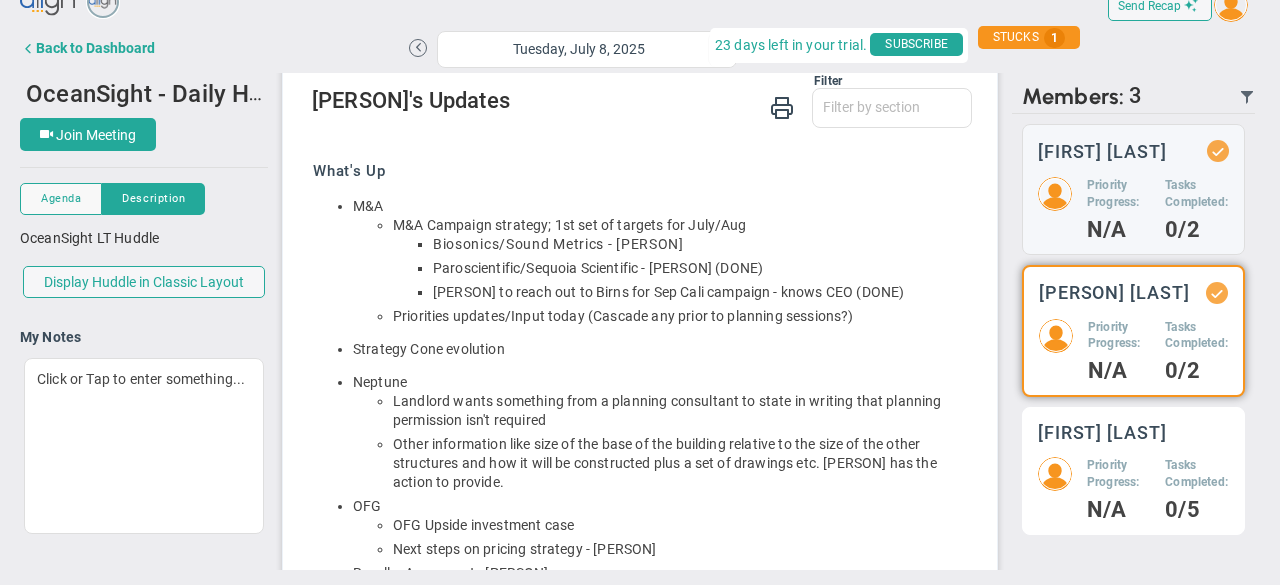 click on "Priority Progress:" at bounding box center (1118, 194) 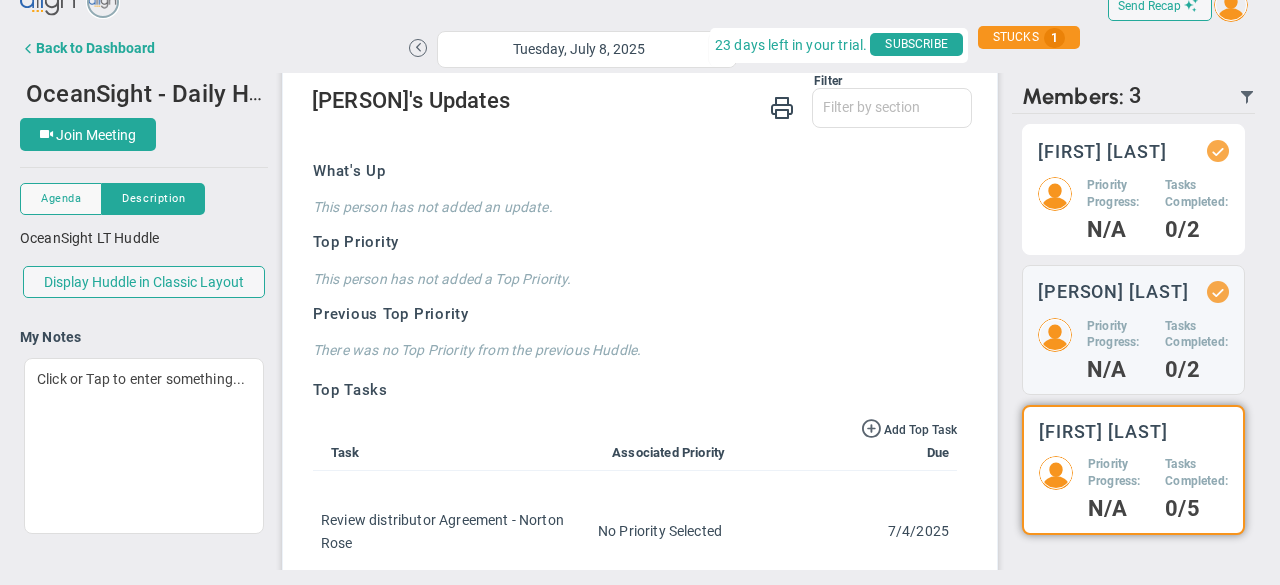 click on "Priority Progress:" at bounding box center (1118, 194) 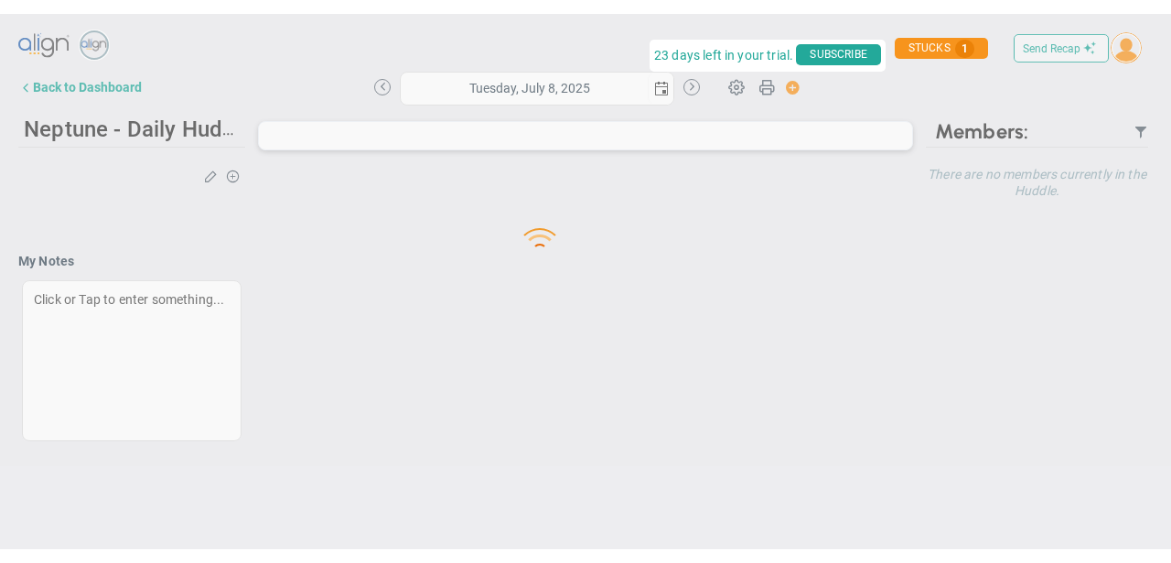 scroll, scrollTop: 0, scrollLeft: 0, axis: both 